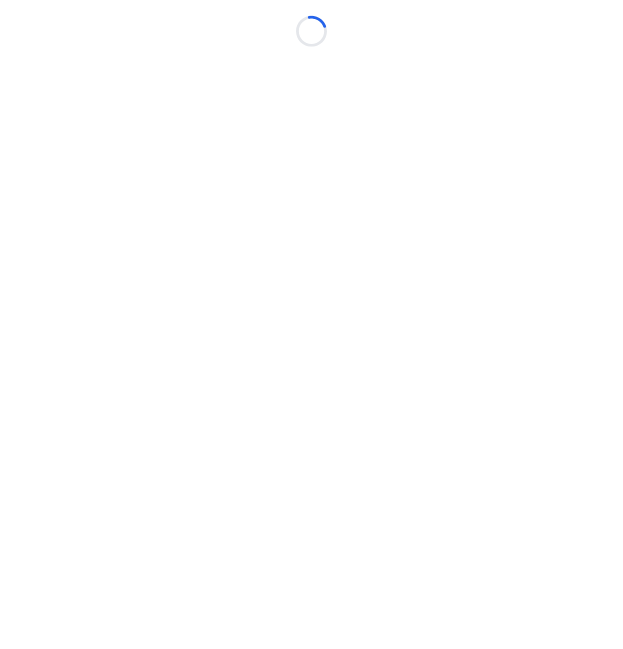 scroll, scrollTop: 0, scrollLeft: 0, axis: both 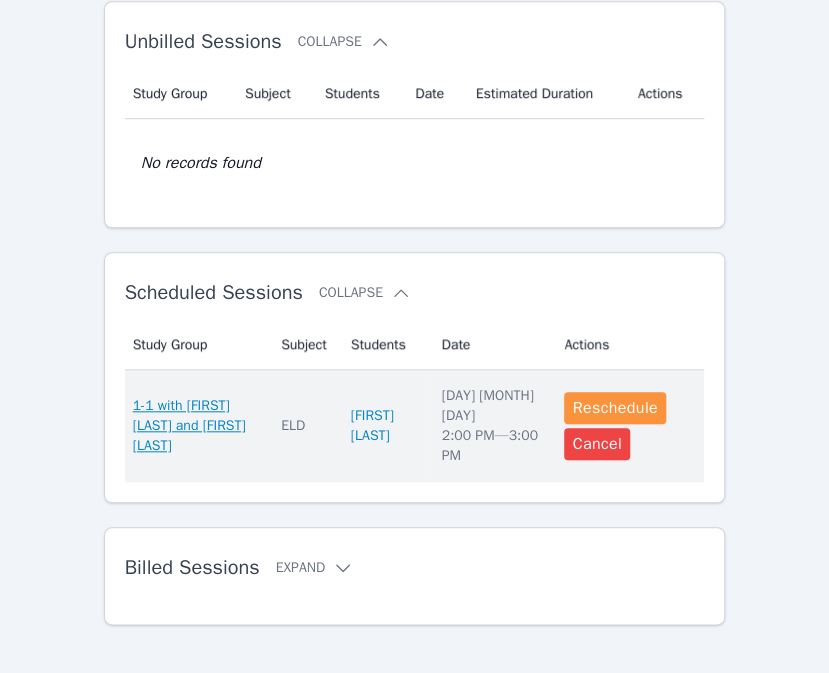click on "1-1 with [FIRST] [LAST] and [FIRST] [LAST]" at bounding box center [195, 426] 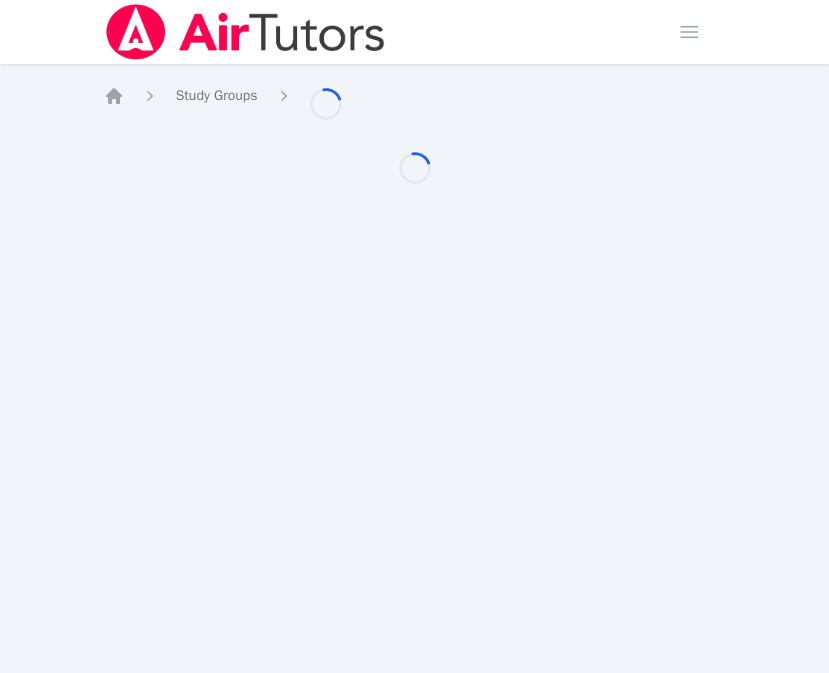 scroll, scrollTop: 0, scrollLeft: 0, axis: both 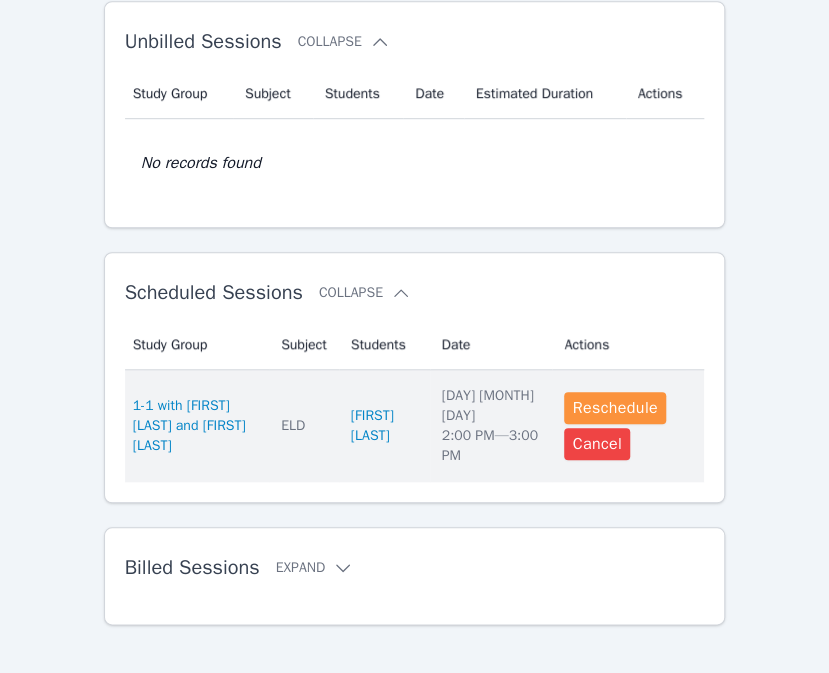 click on "Subject ELD" at bounding box center (304, 426) 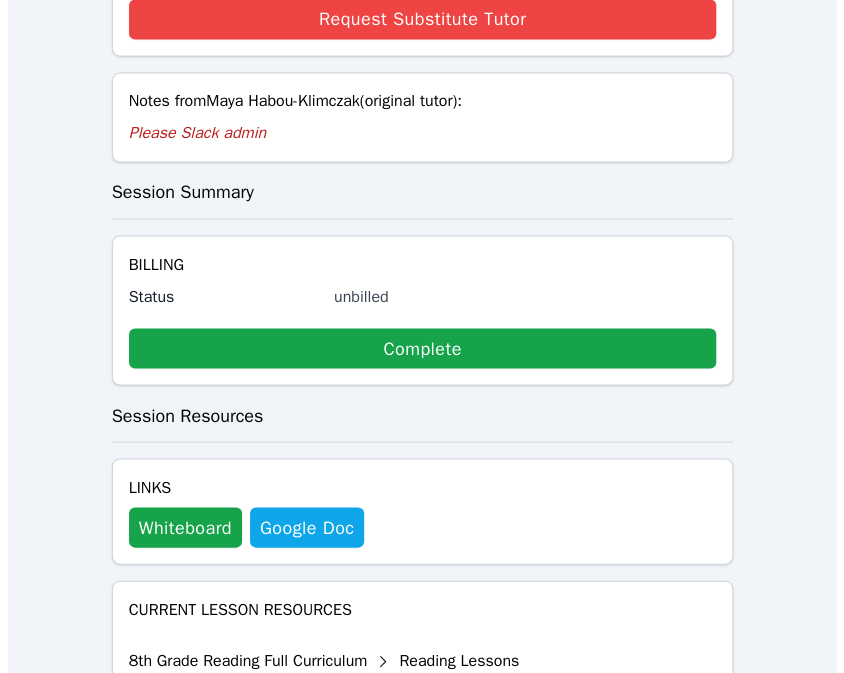 scroll, scrollTop: 1023, scrollLeft: 0, axis: vertical 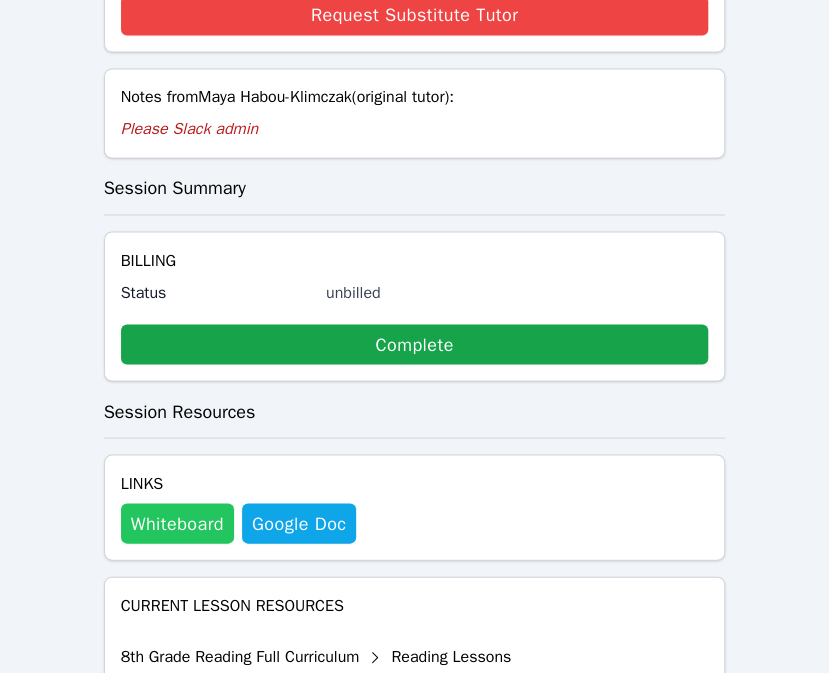 drag, startPoint x: 328, startPoint y: 379, endPoint x: 198, endPoint y: 516, distance: 188.86238 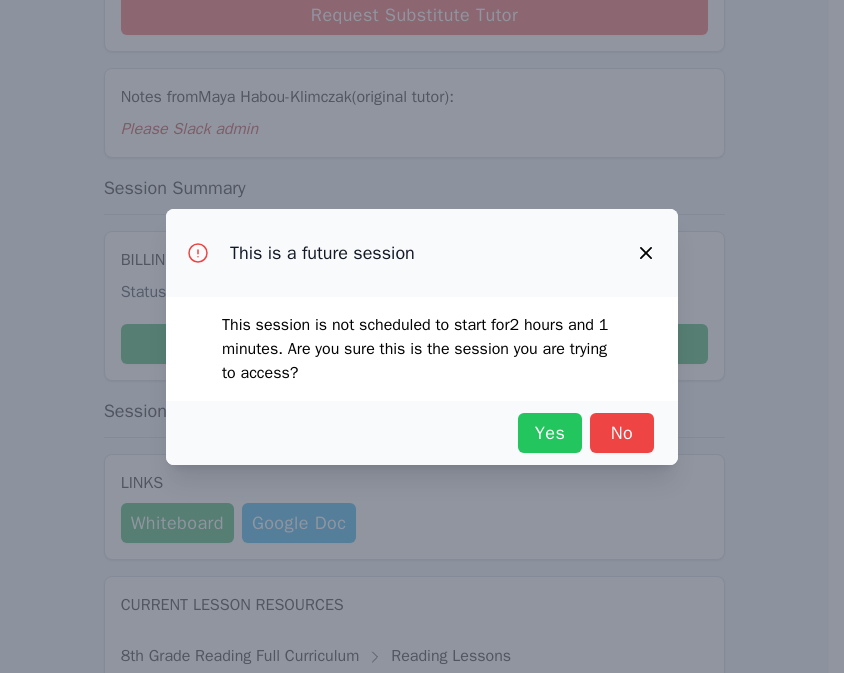 click on "Yes" at bounding box center (550, 433) 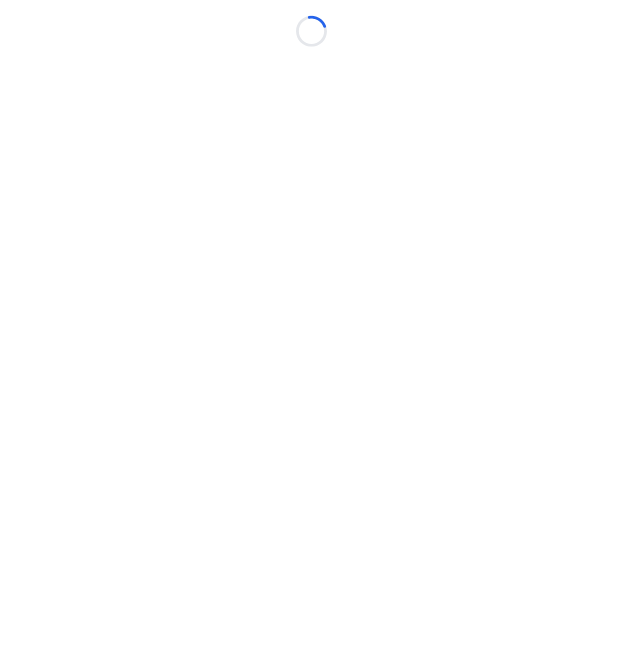 scroll, scrollTop: 0, scrollLeft: 0, axis: both 